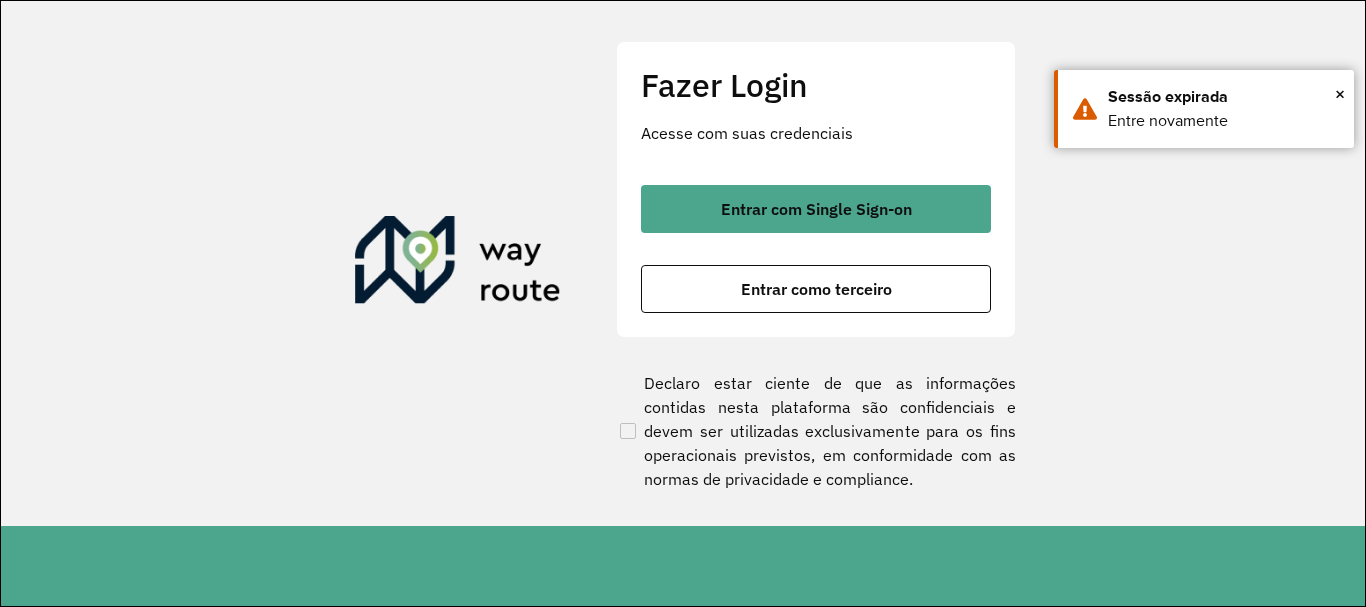 scroll, scrollTop: 0, scrollLeft: 0, axis: both 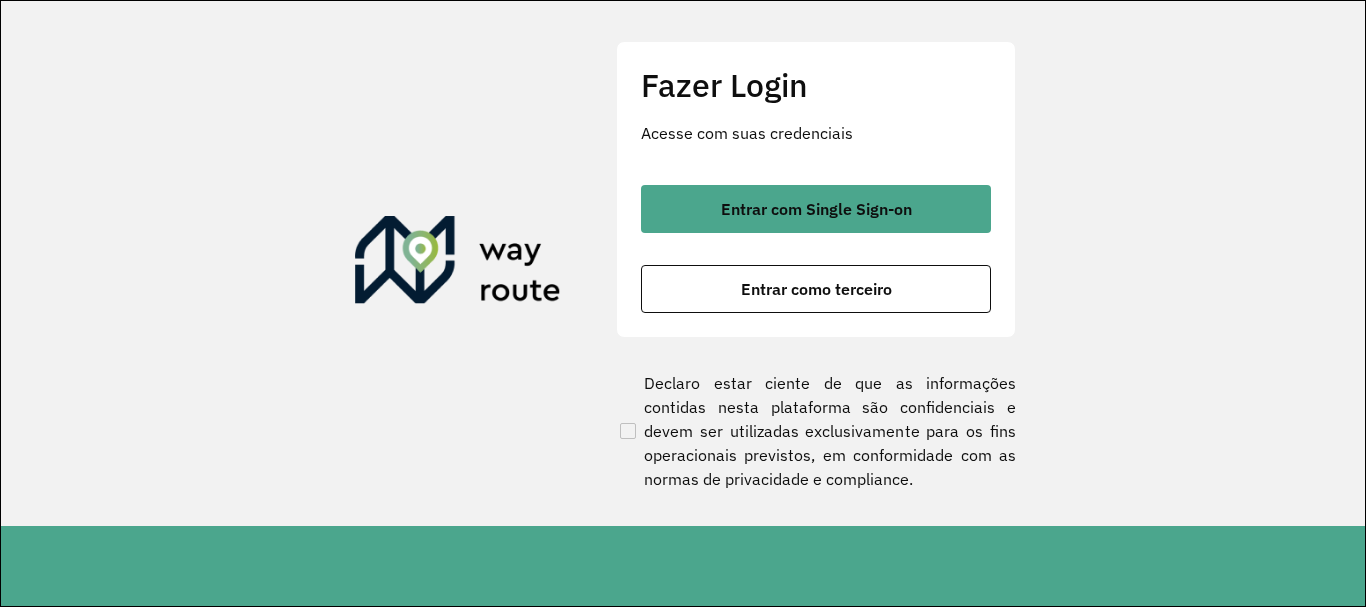 click on "Fazer Login Acesse com suas credenciais    Entrar com Single Sign-on    Entrar como terceiro" 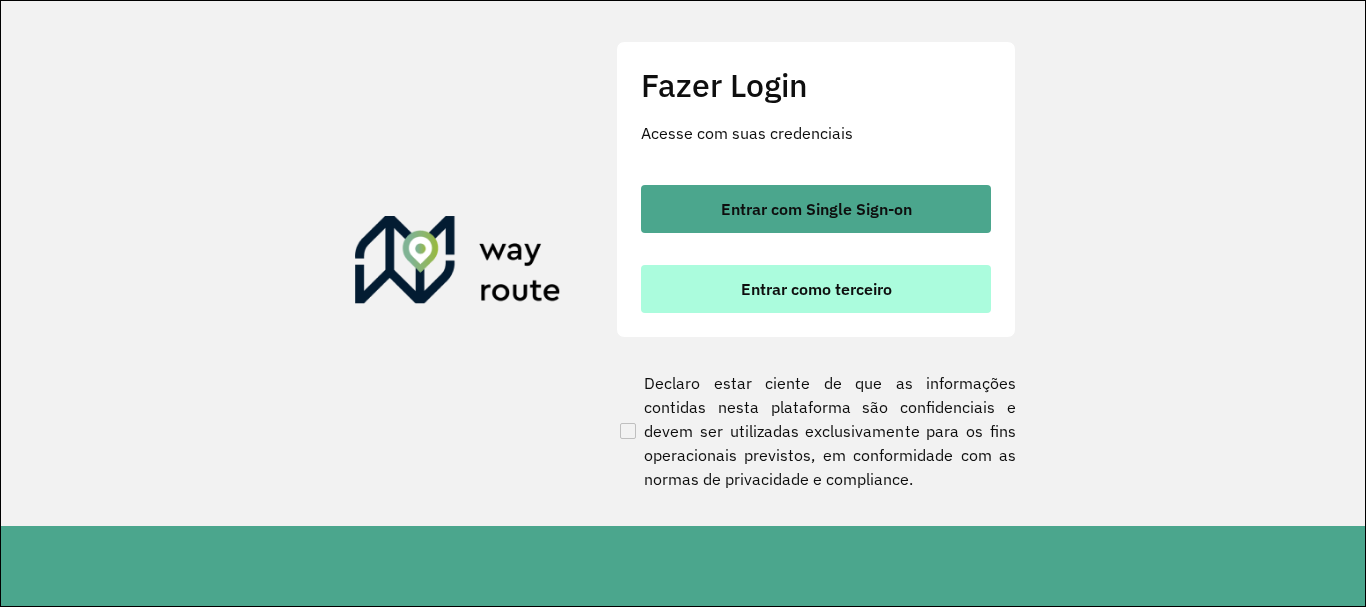 click on "Entrar como terceiro" at bounding box center [816, 289] 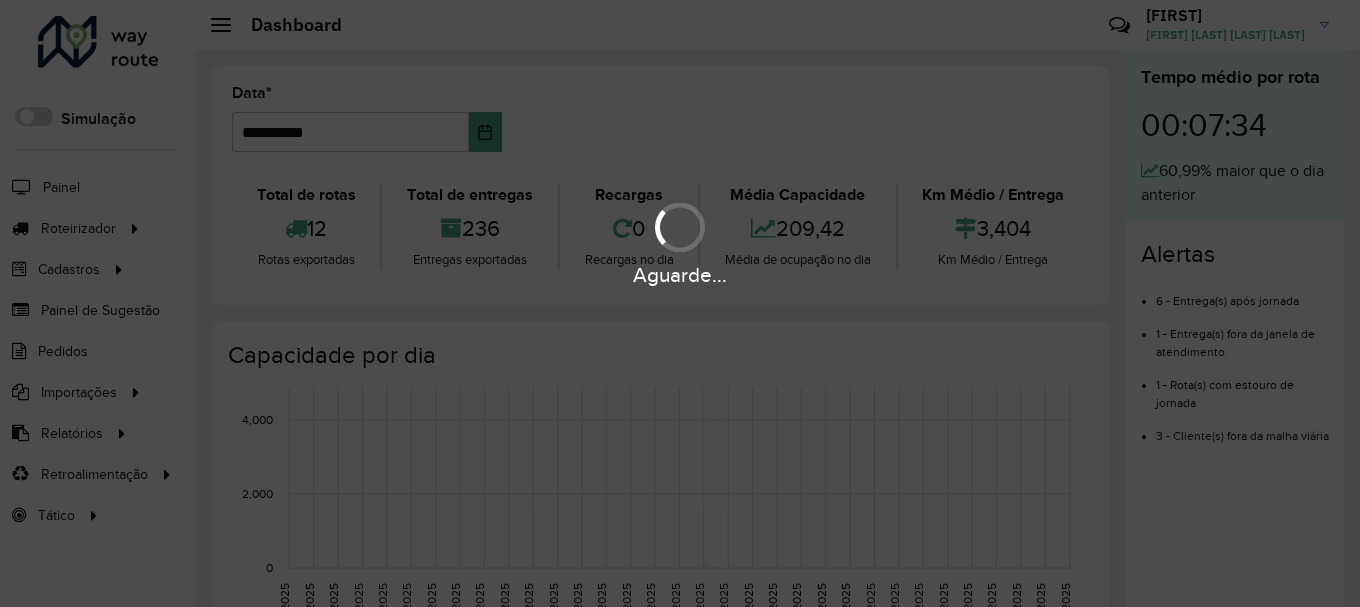 scroll, scrollTop: 0, scrollLeft: 0, axis: both 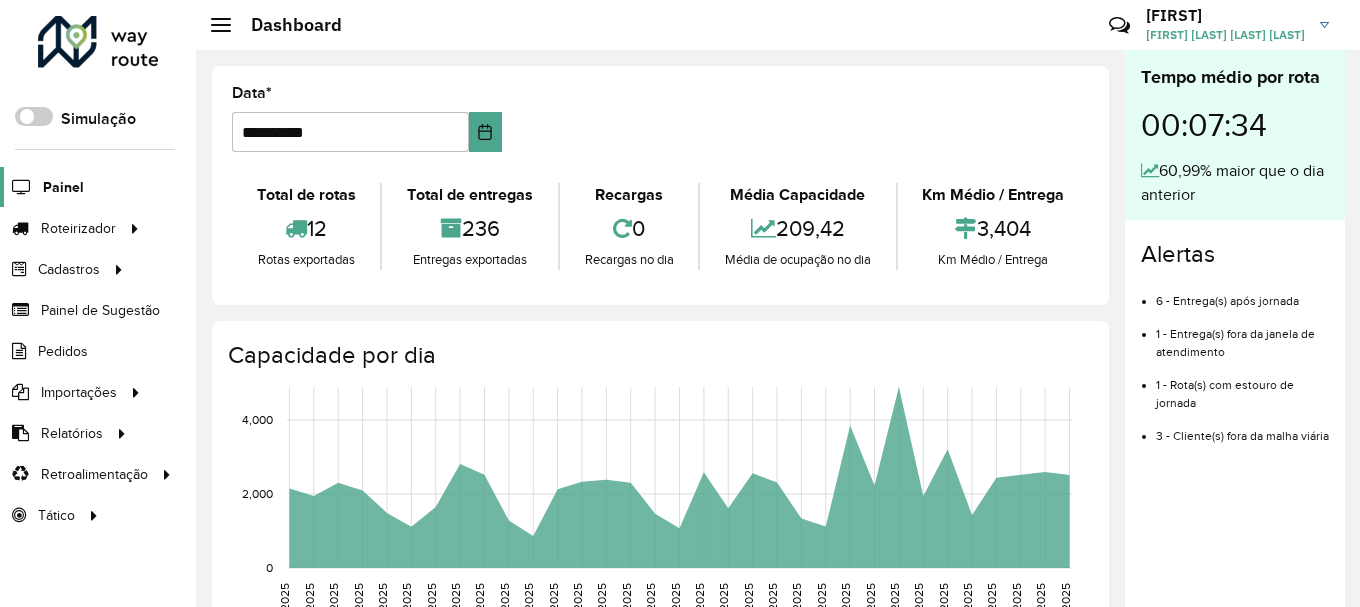 click on "Painel" 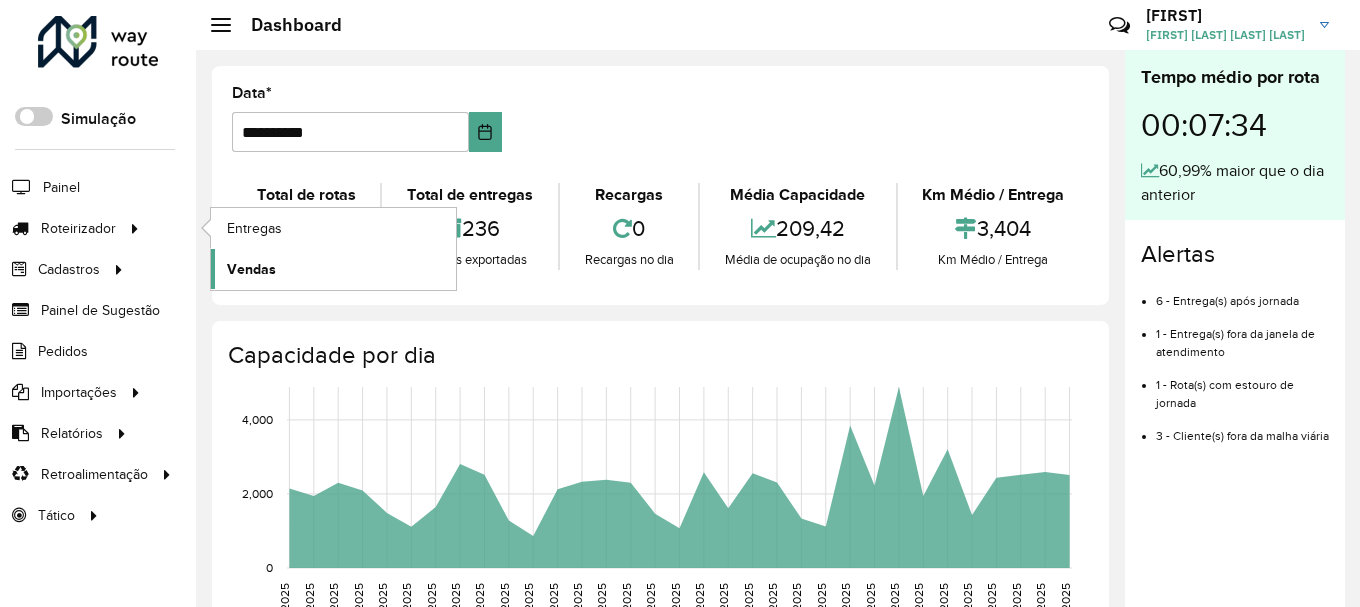 click on "Vendas" 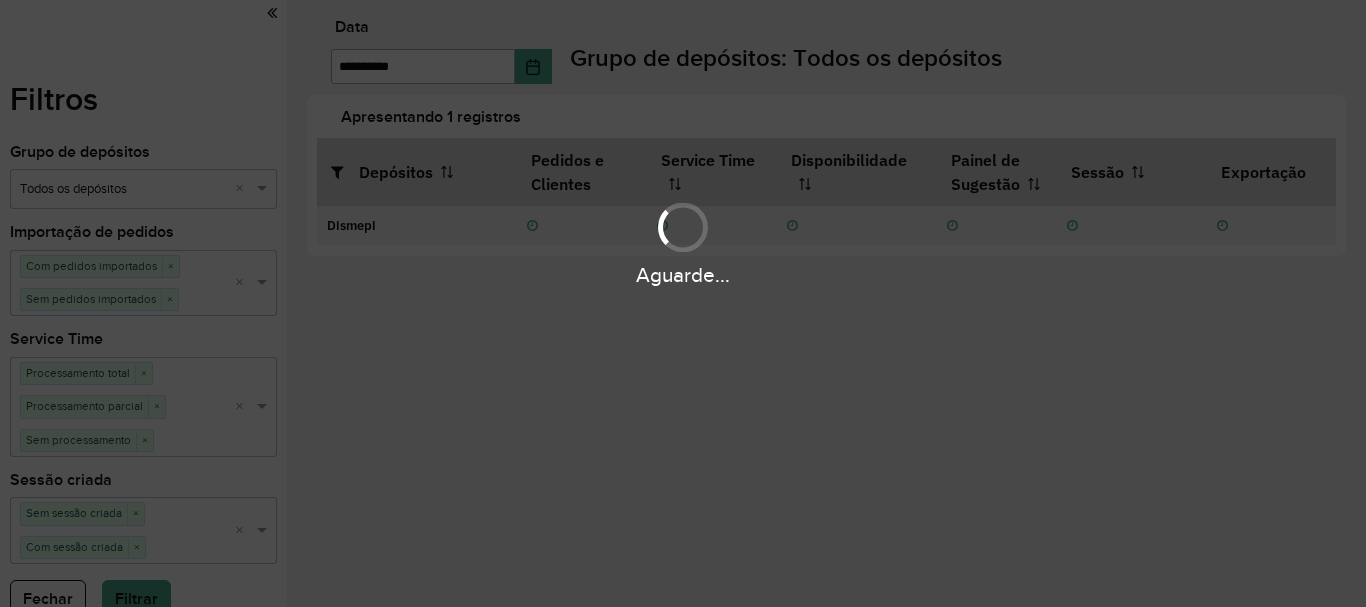scroll, scrollTop: 0, scrollLeft: 0, axis: both 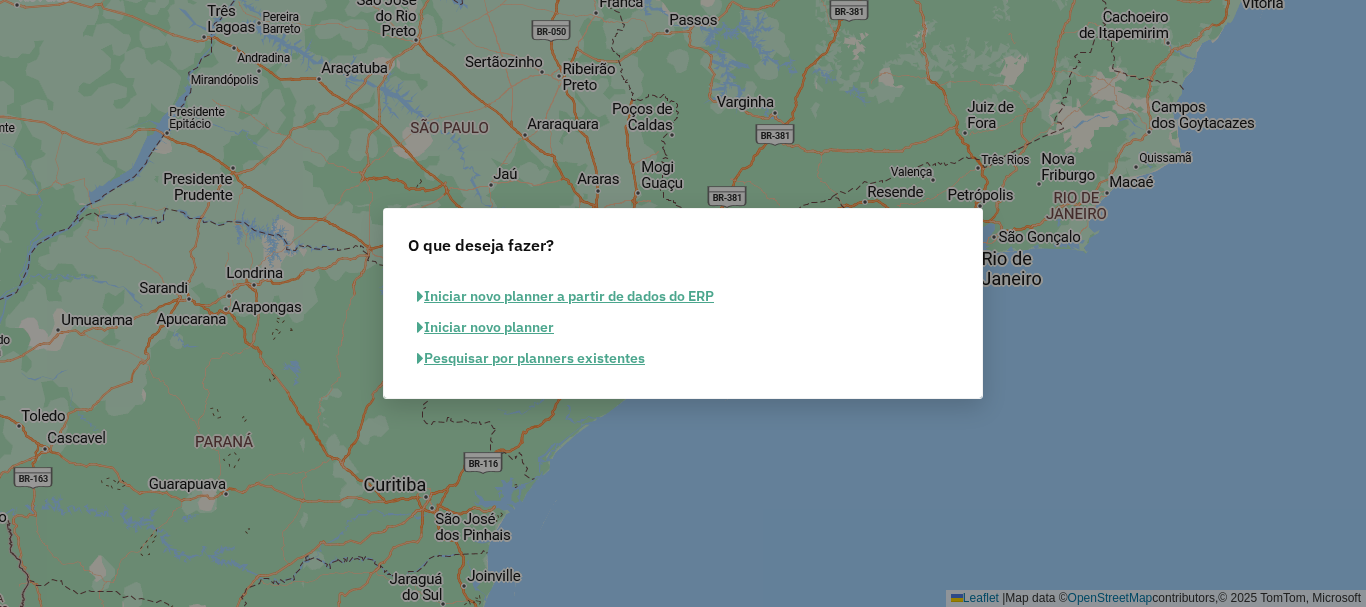 click on "Pesquisar por planners existentes" 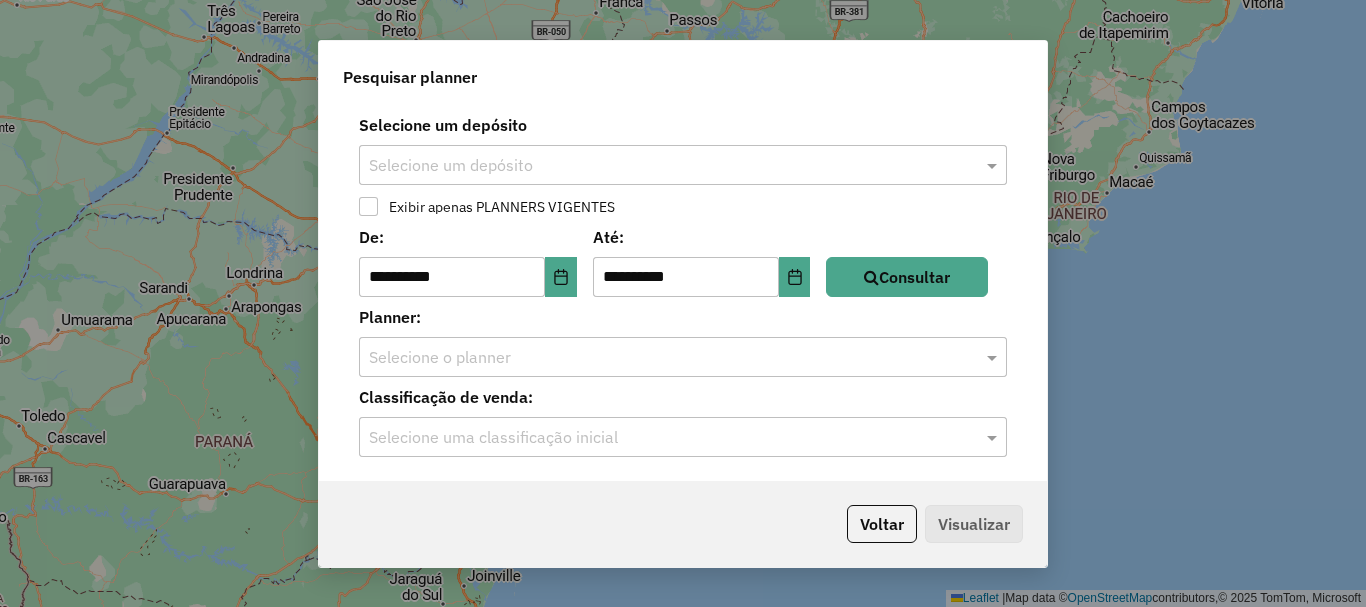 click 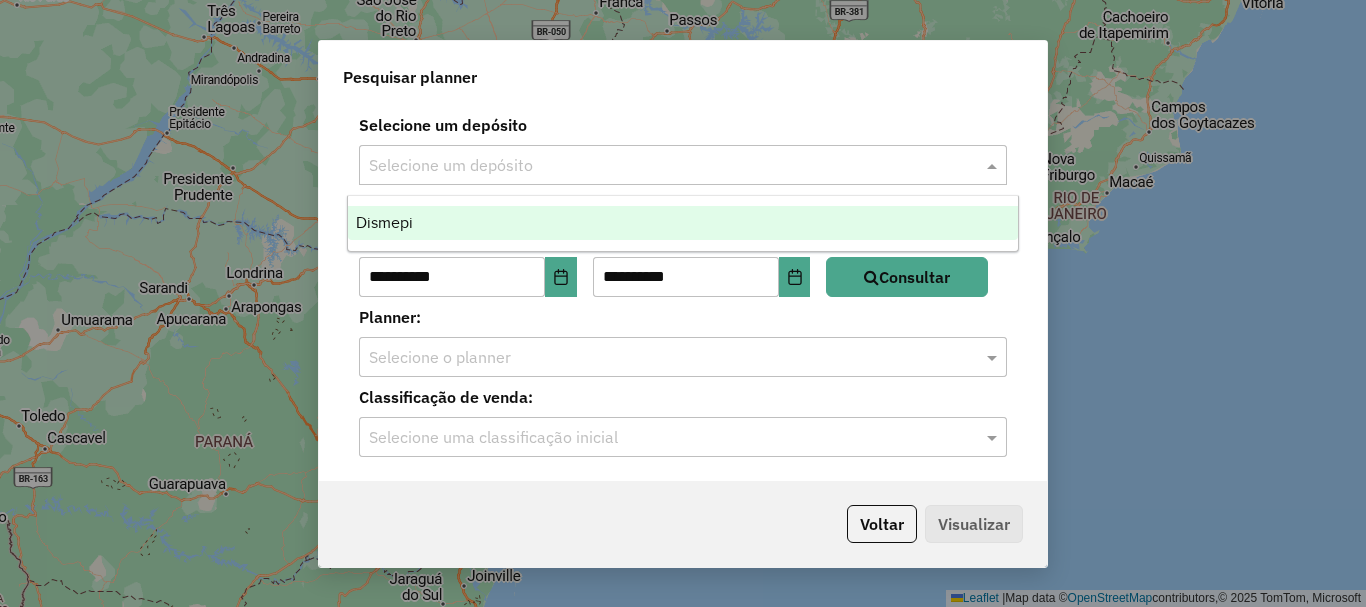 click 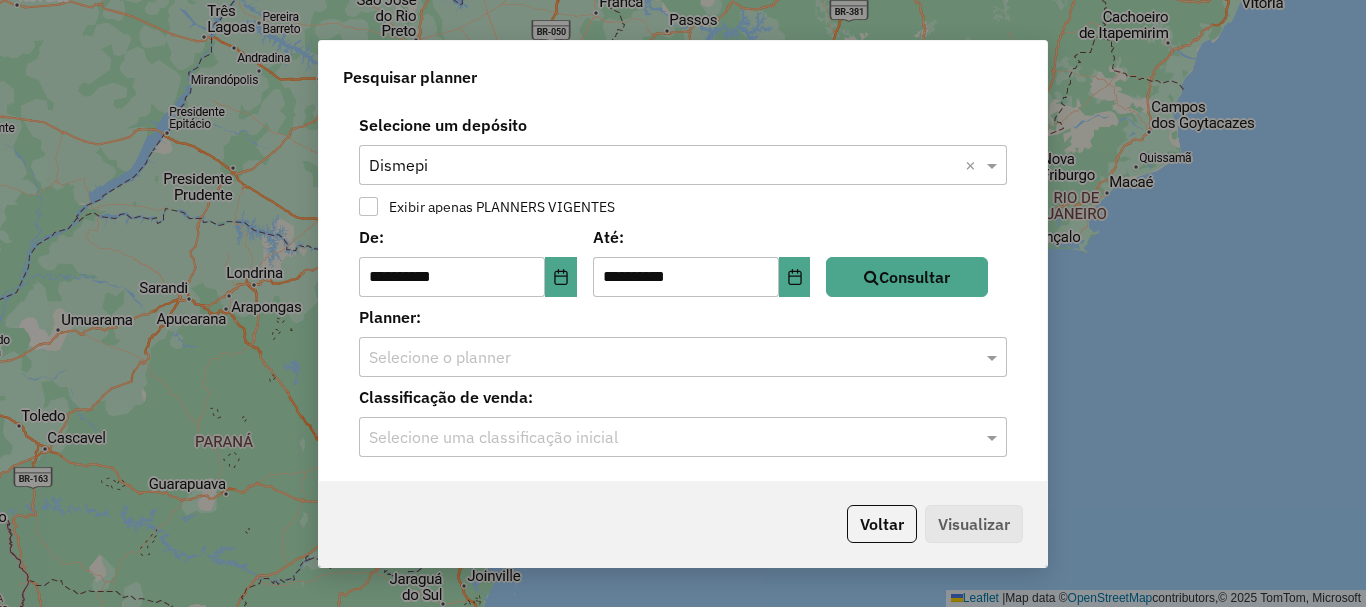 click 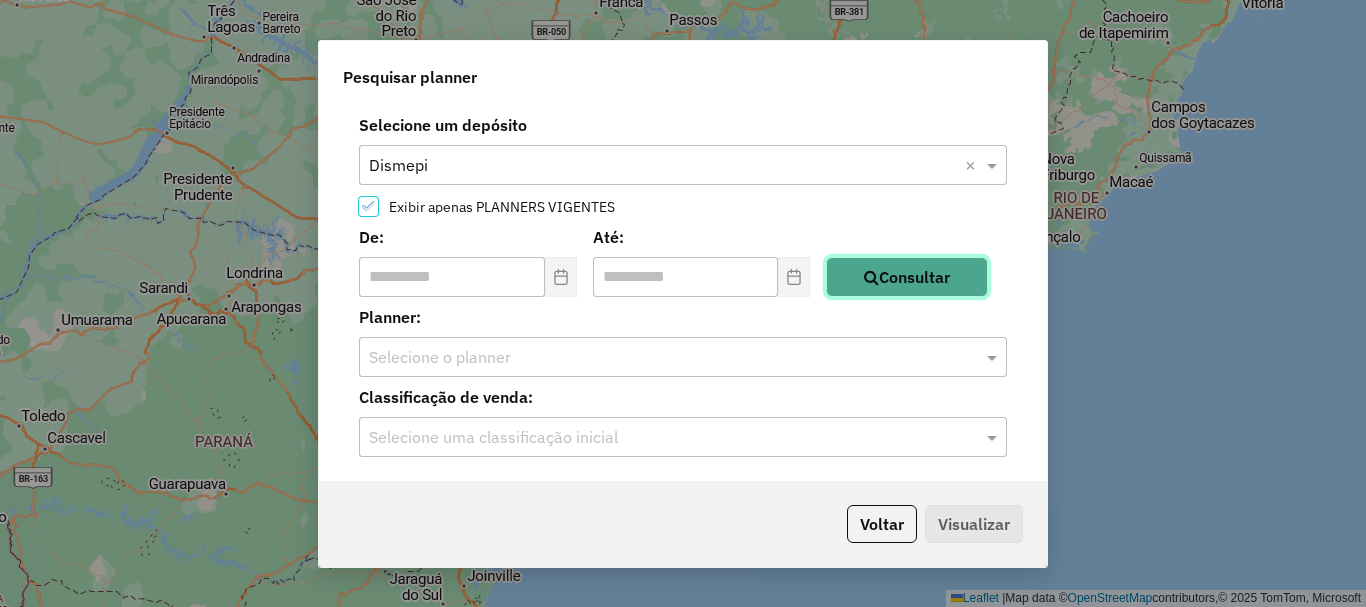 click on "Consultar" 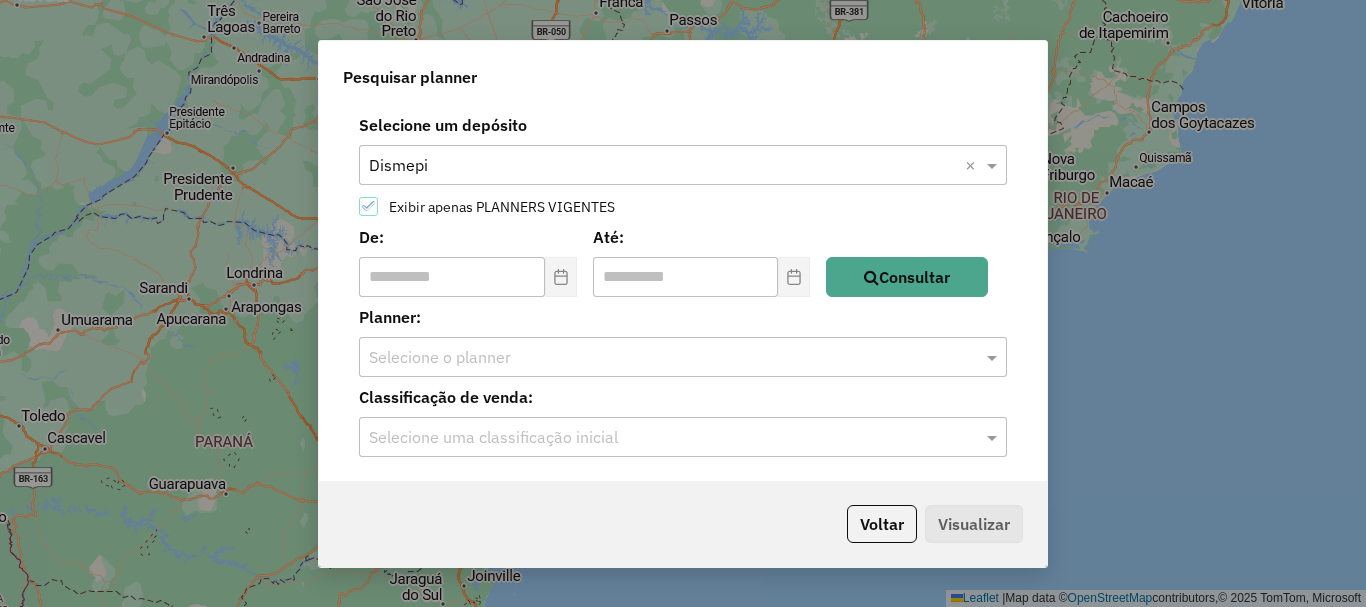 click 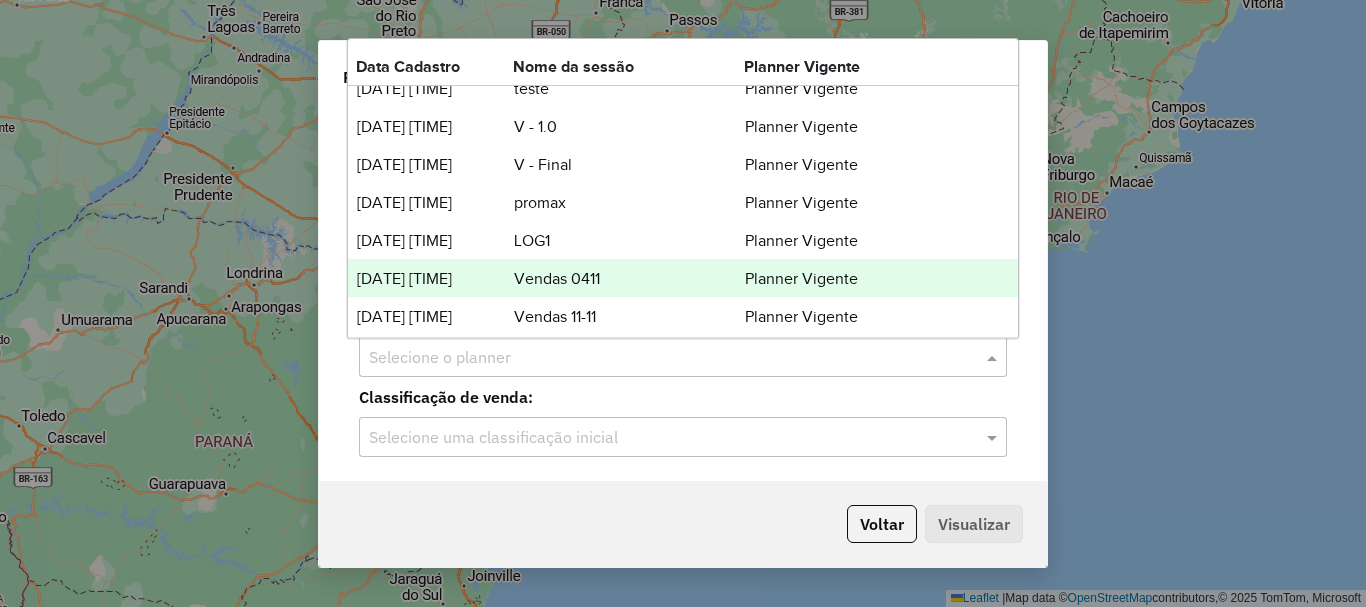 scroll, scrollTop: 26, scrollLeft: 0, axis: vertical 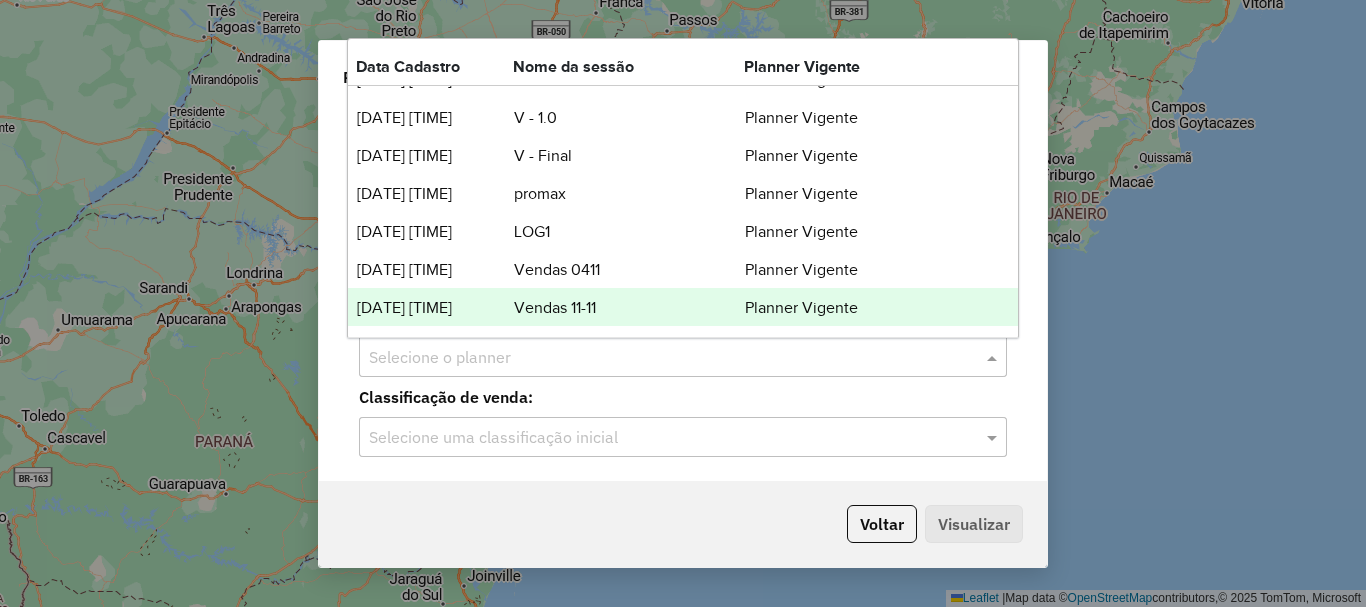 click on "[DATE] [TIME]" at bounding box center [434, 308] 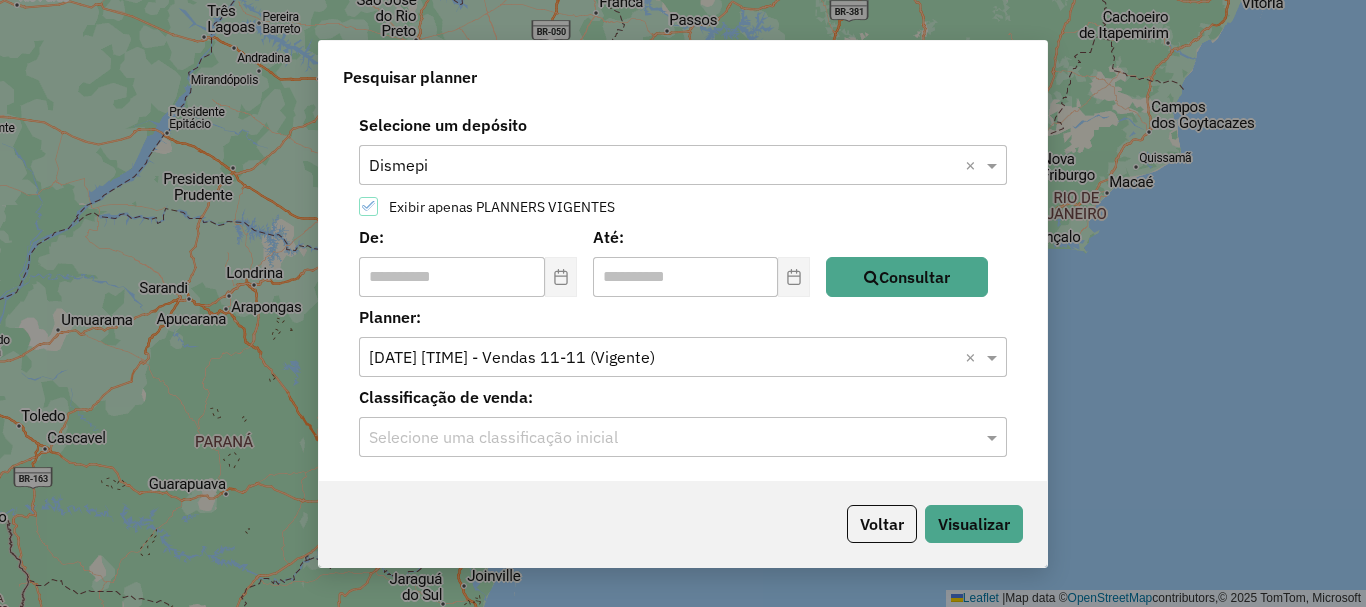 click 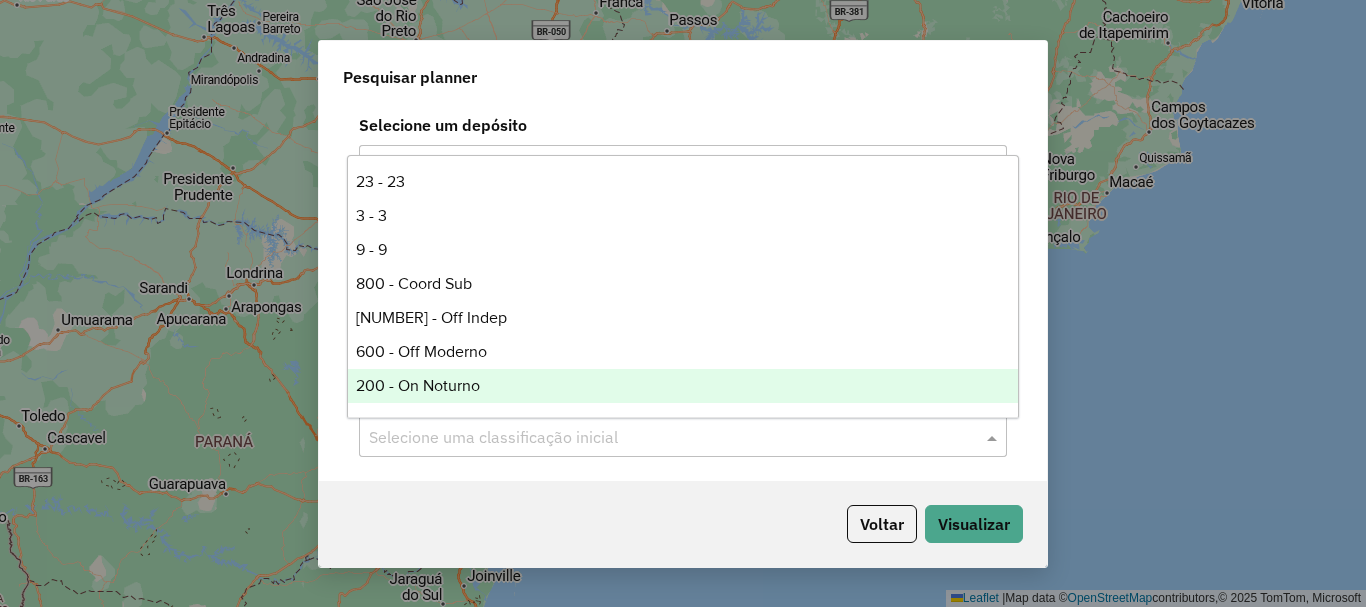 scroll, scrollTop: 0, scrollLeft: 0, axis: both 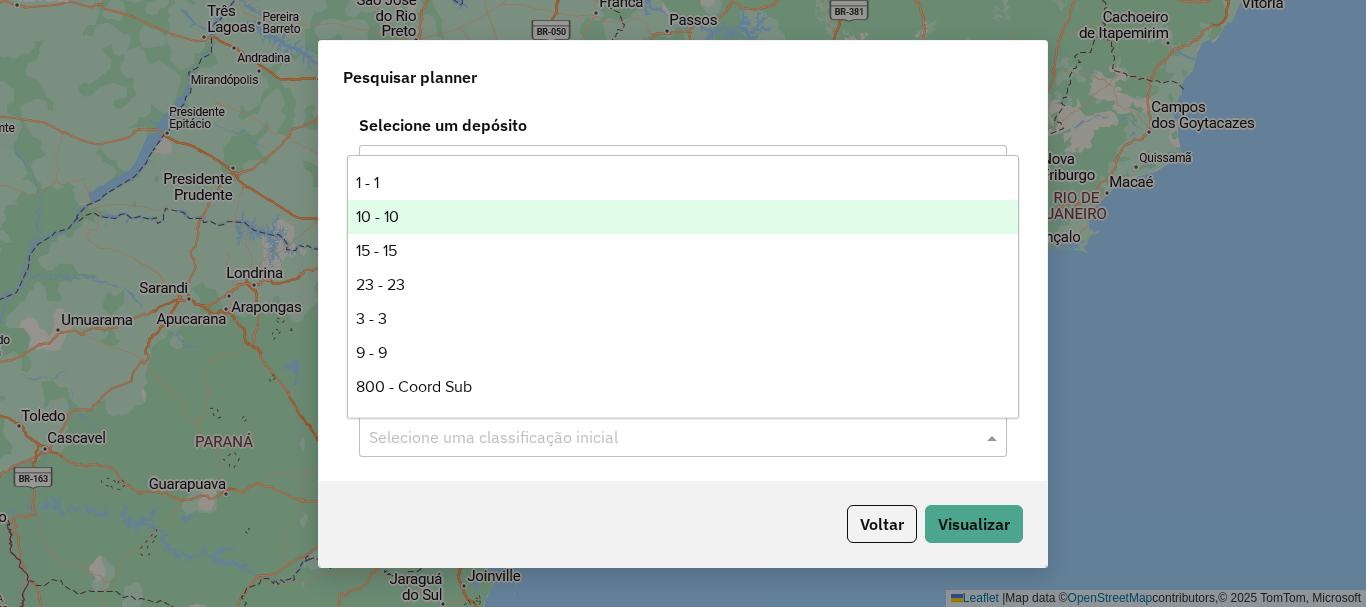 click on "10 - 10" at bounding box center [683, 217] 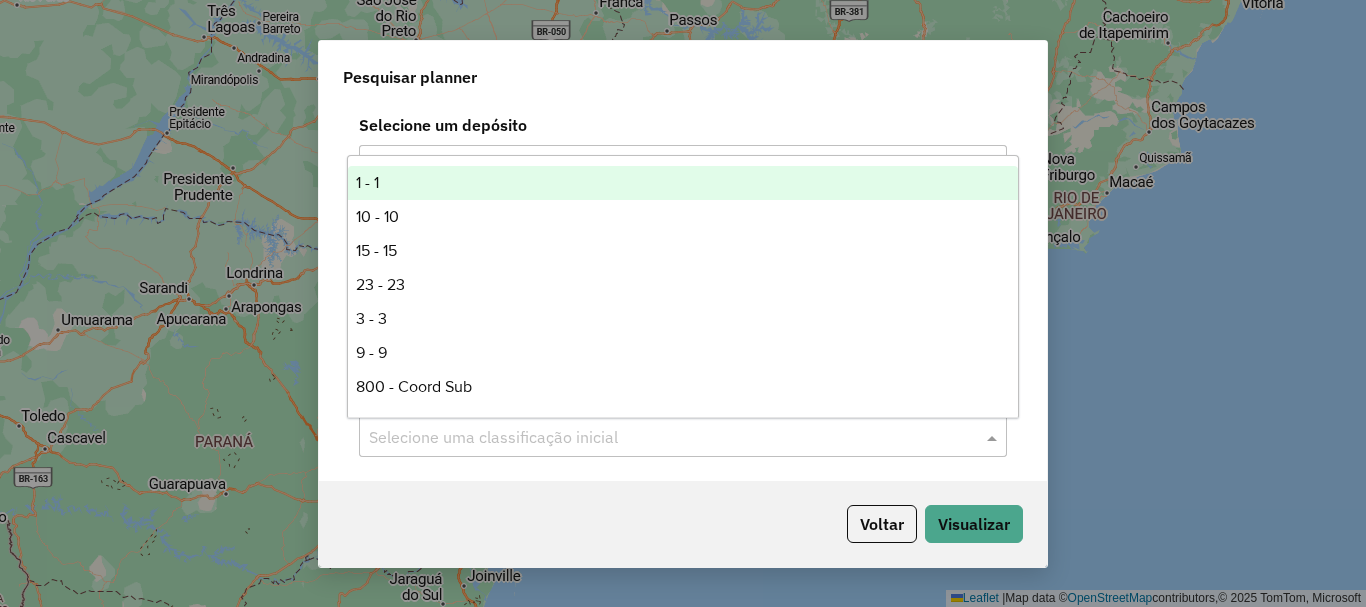 click 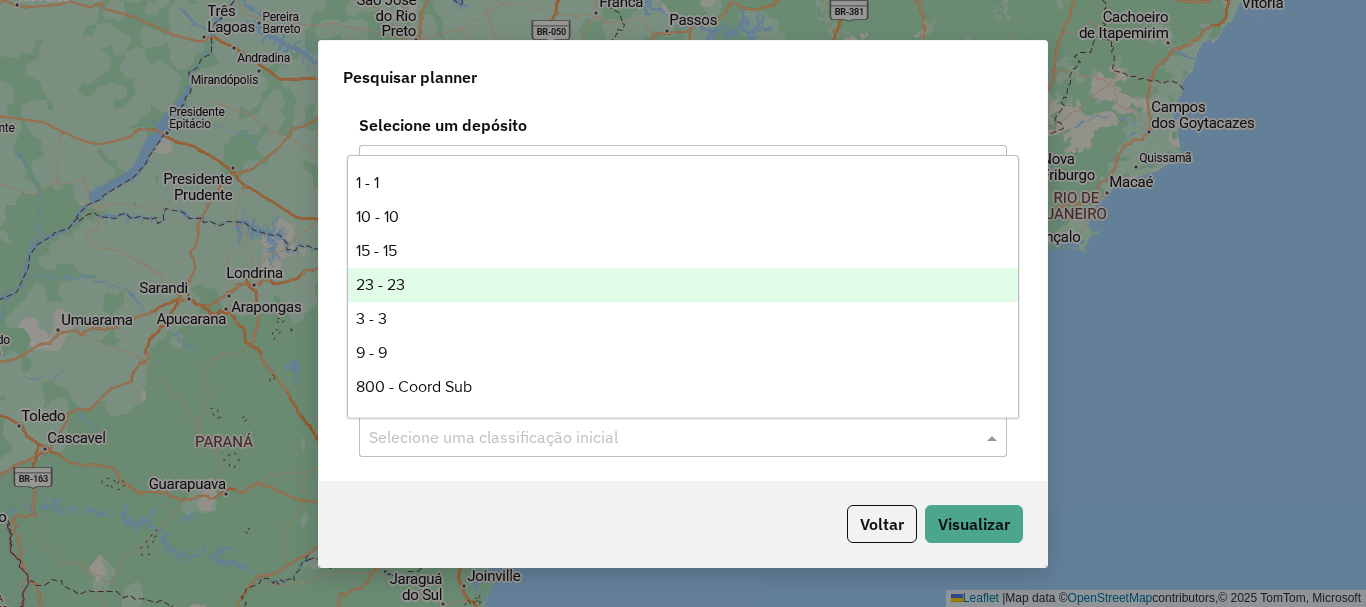 scroll, scrollTop: 270, scrollLeft: 0, axis: vertical 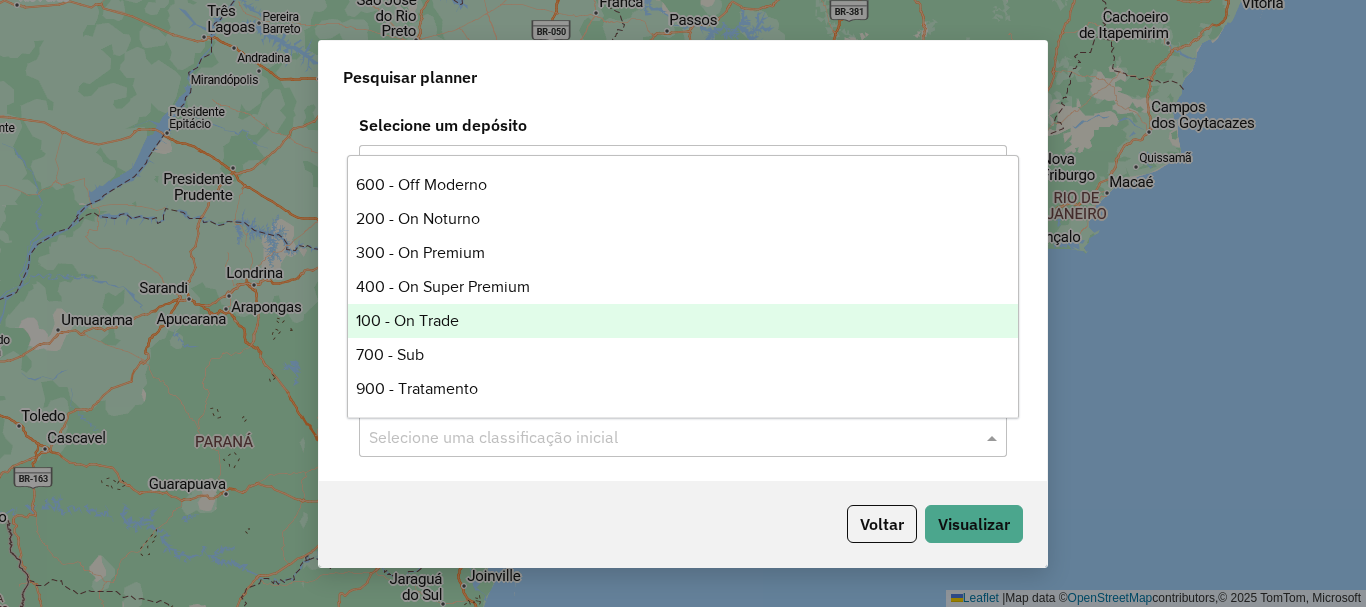 click on "100 - On Trade" at bounding box center (683, 321) 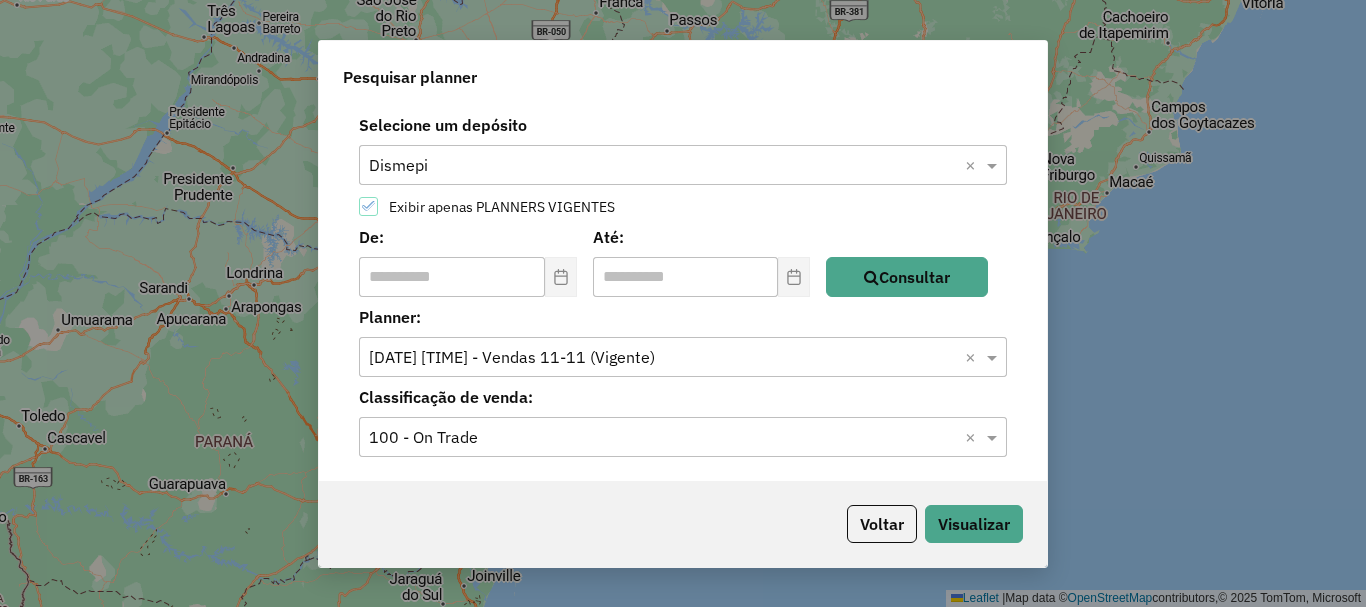click 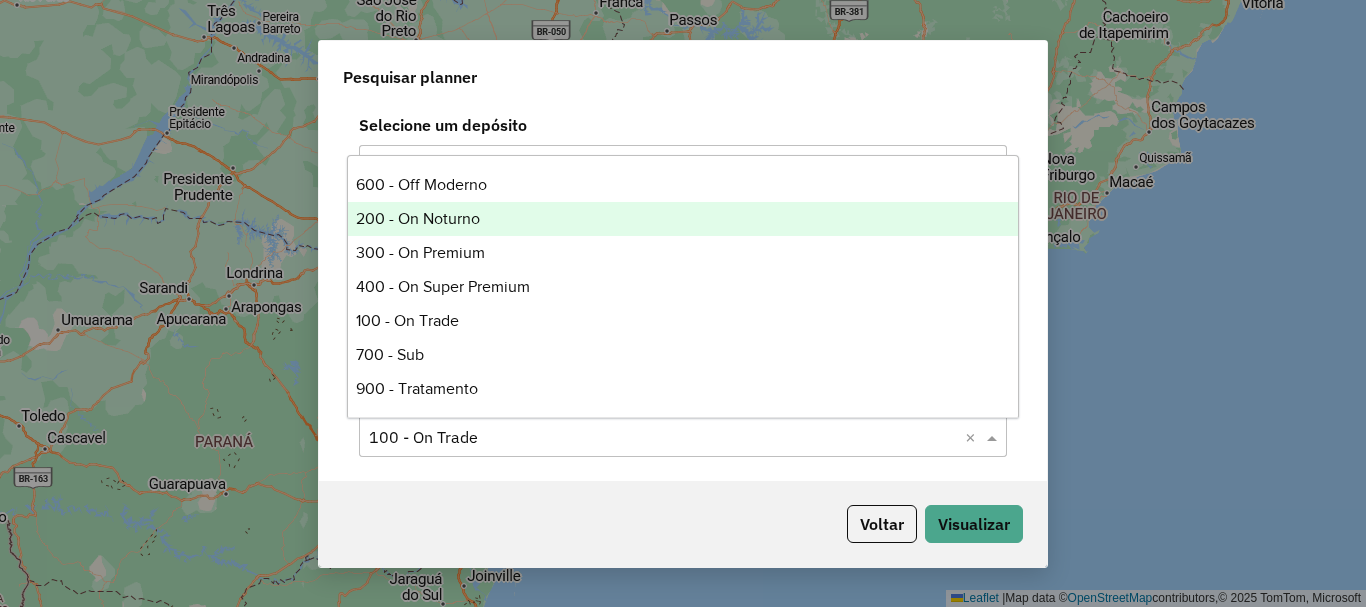 scroll, scrollTop: 0, scrollLeft: 0, axis: both 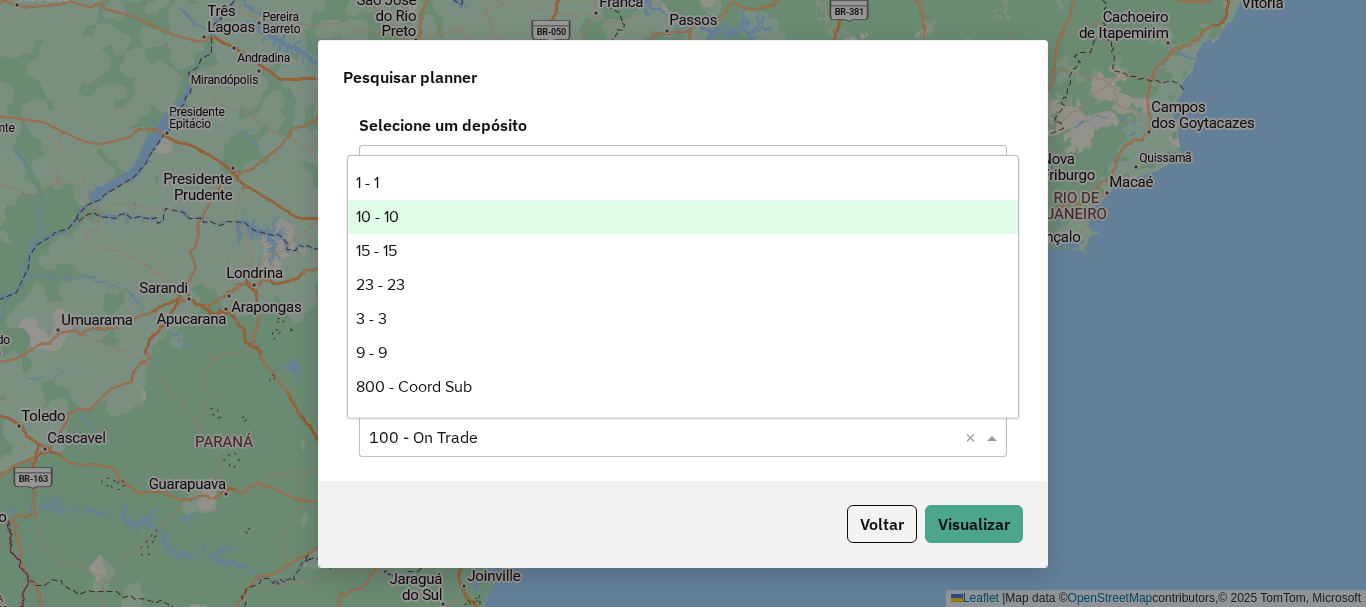 click on "10 - 10" at bounding box center [683, 217] 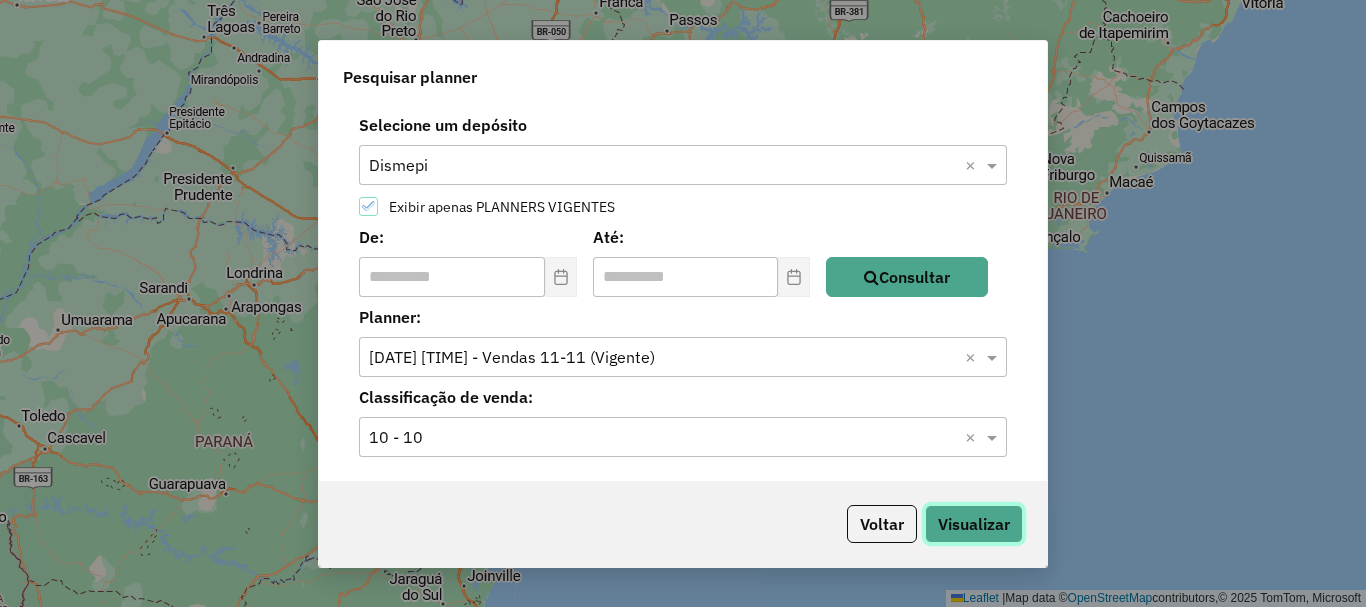 click on "Visualizar" 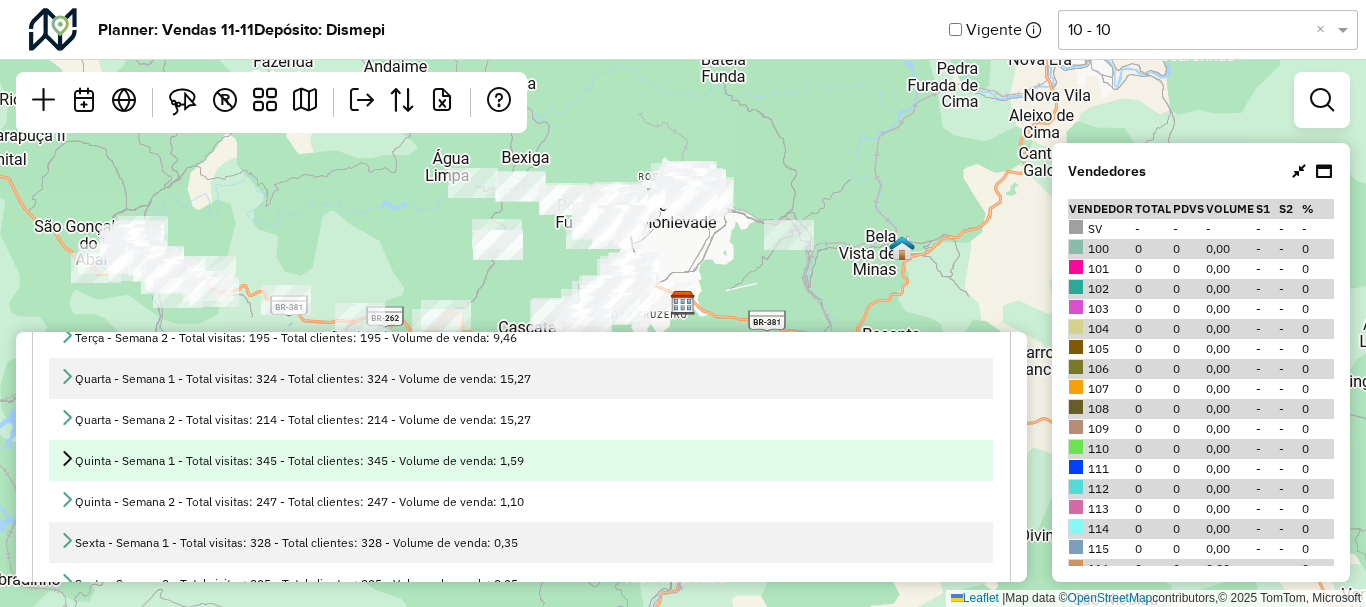 scroll, scrollTop: 200, scrollLeft: 0, axis: vertical 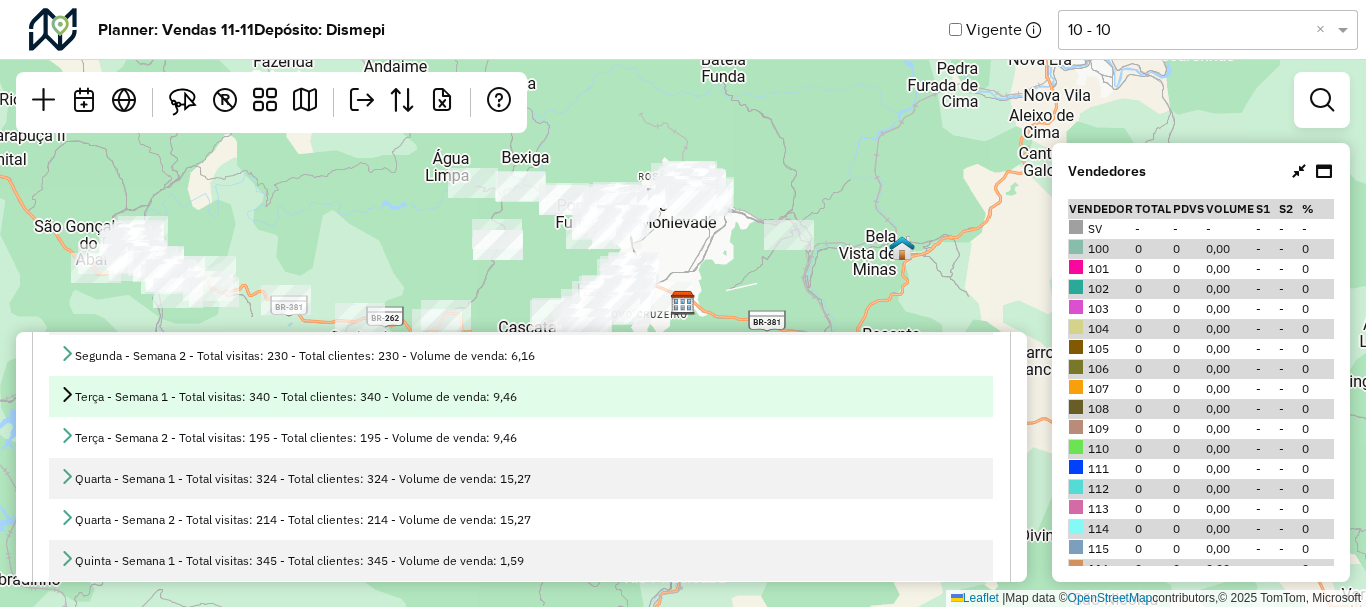 click at bounding box center [67, 394] 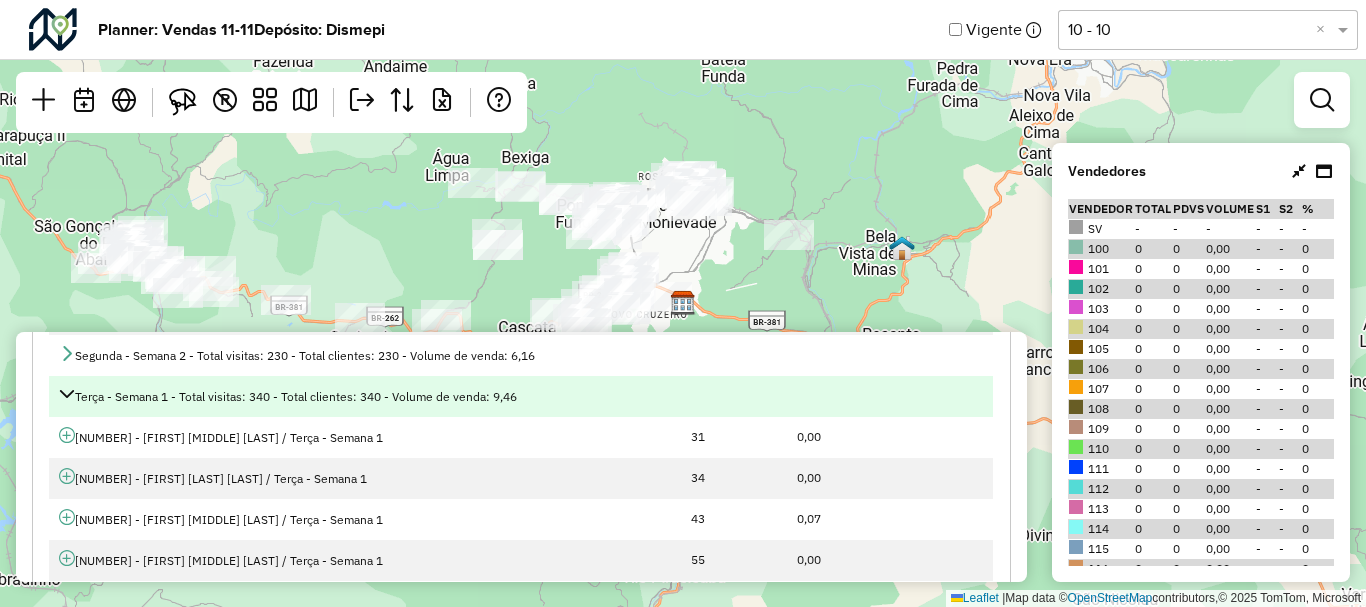 click at bounding box center [67, 394] 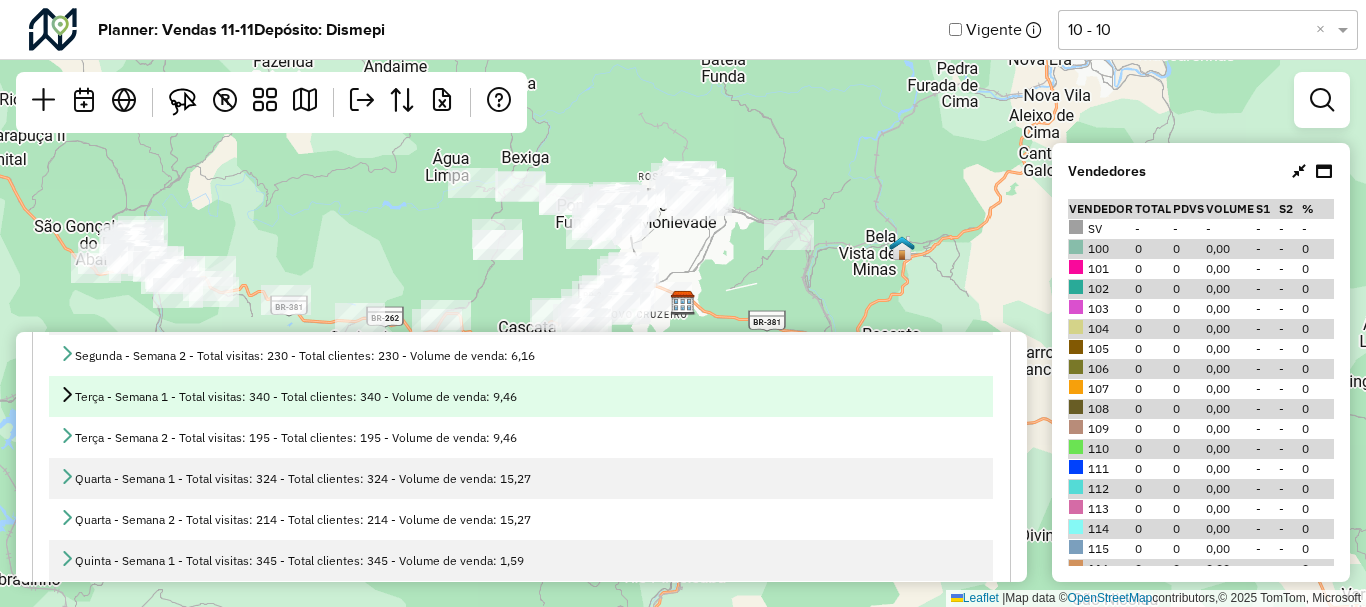 click at bounding box center [67, 394] 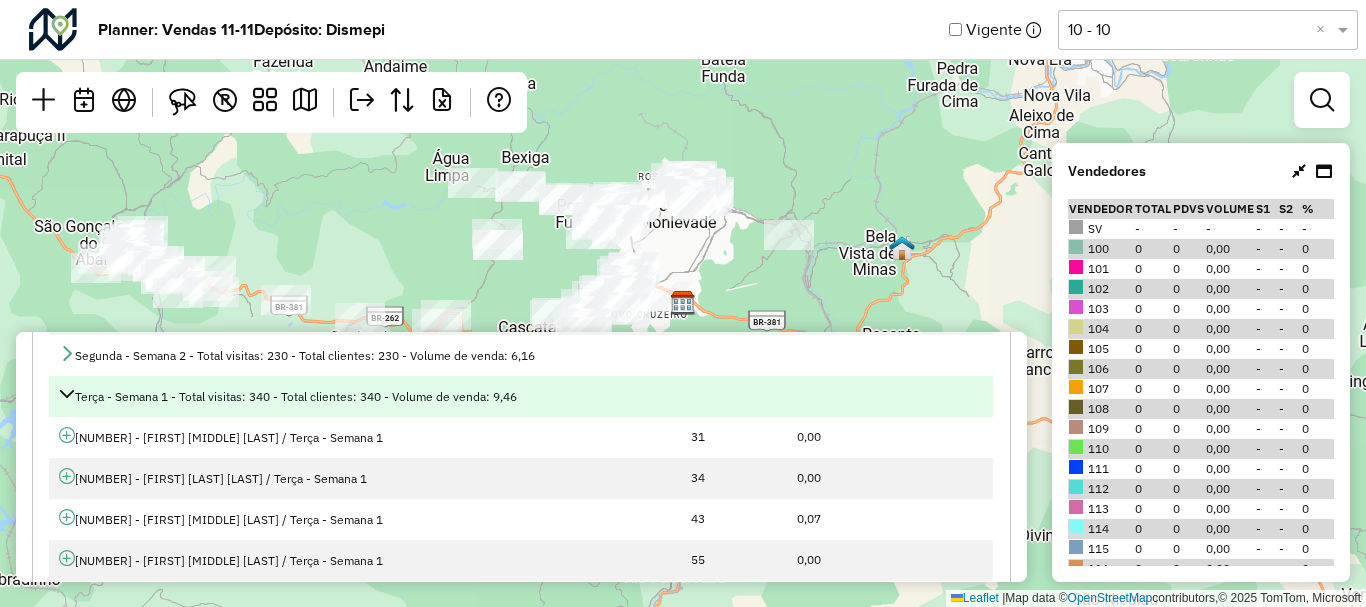 click at bounding box center [67, 394] 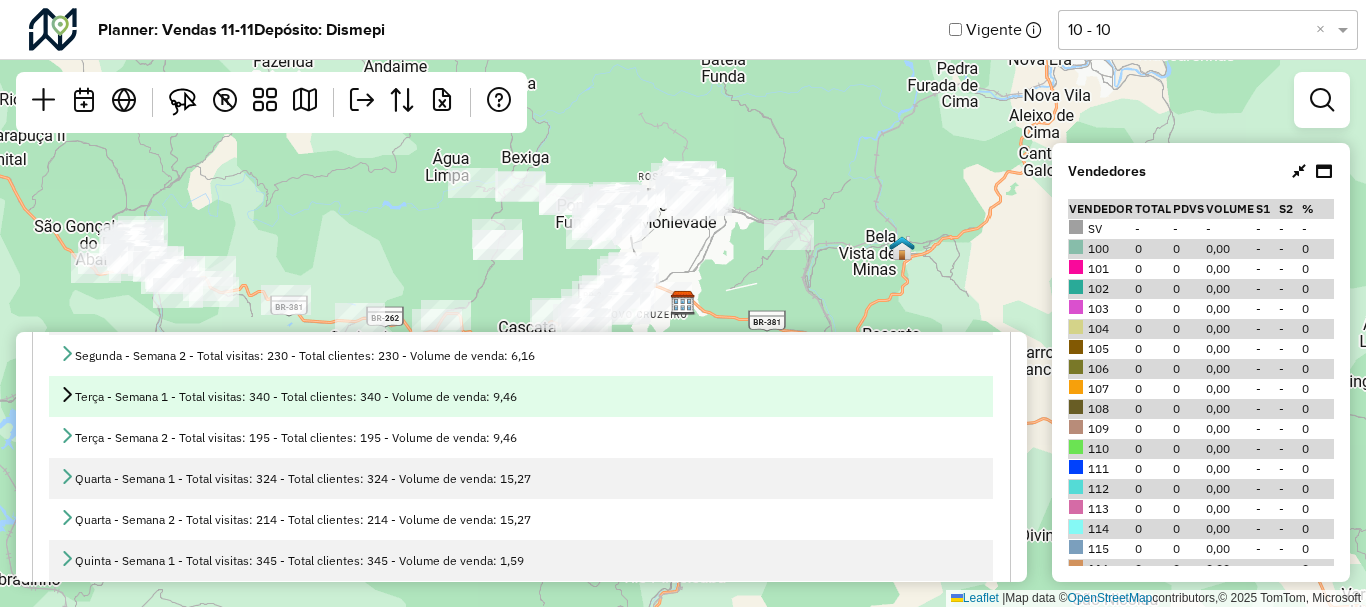click at bounding box center [67, 394] 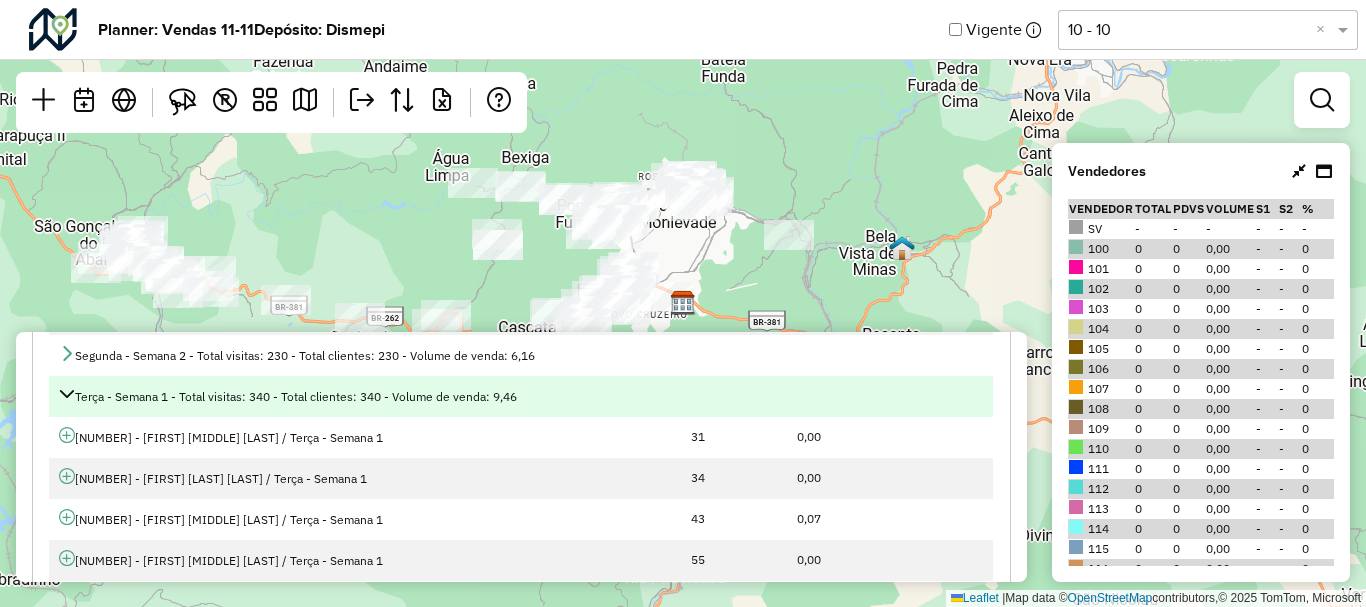 click at bounding box center [67, 394] 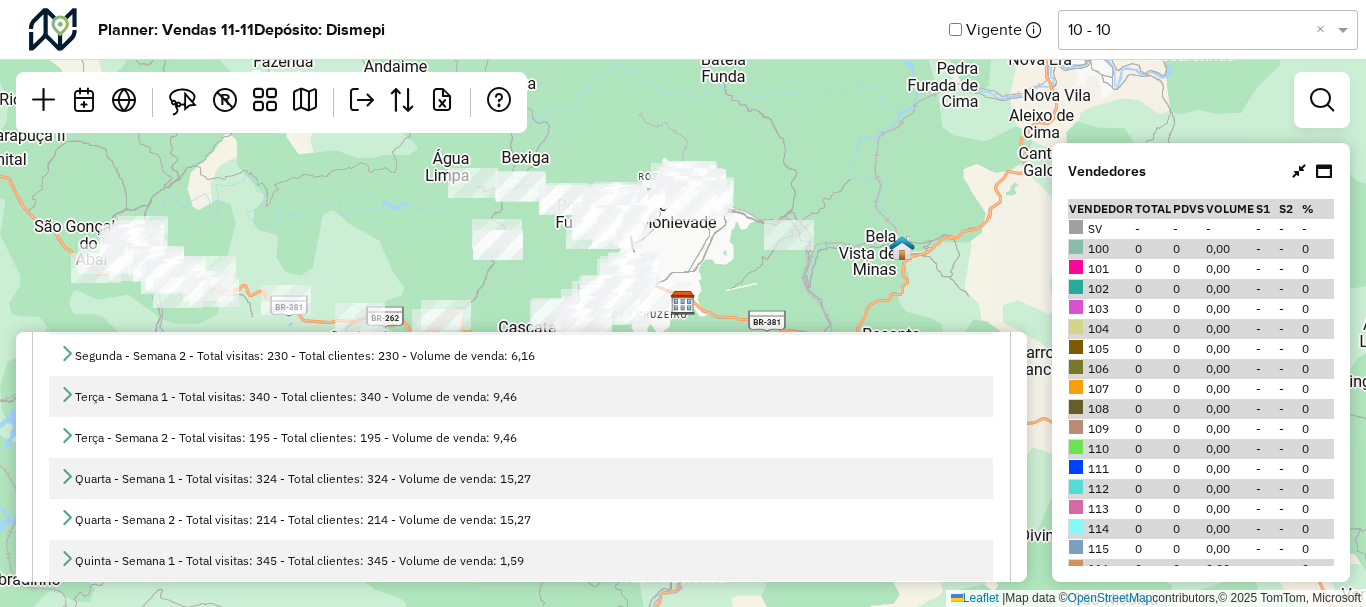 click on "Leaflet   |  Map data ©  OpenStreetMap  contributors,© 2025 TomTom, Microsoft" 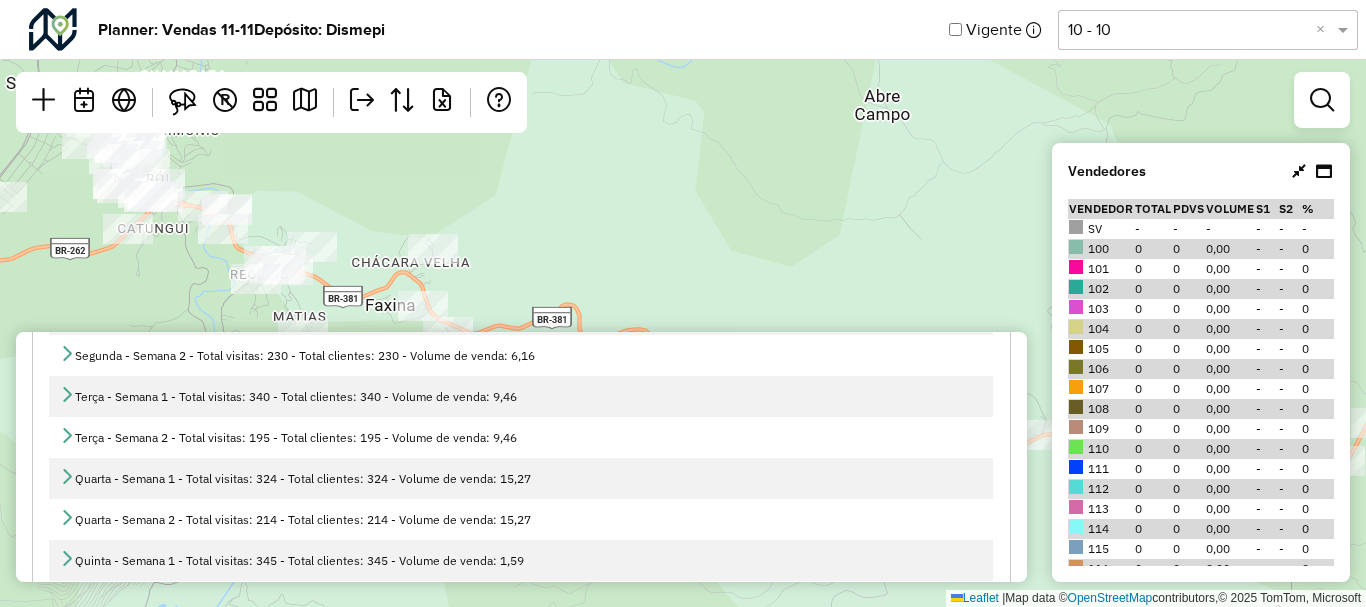 drag, startPoint x: 350, startPoint y: 195, endPoint x: 375, endPoint y: 191, distance: 25.317978 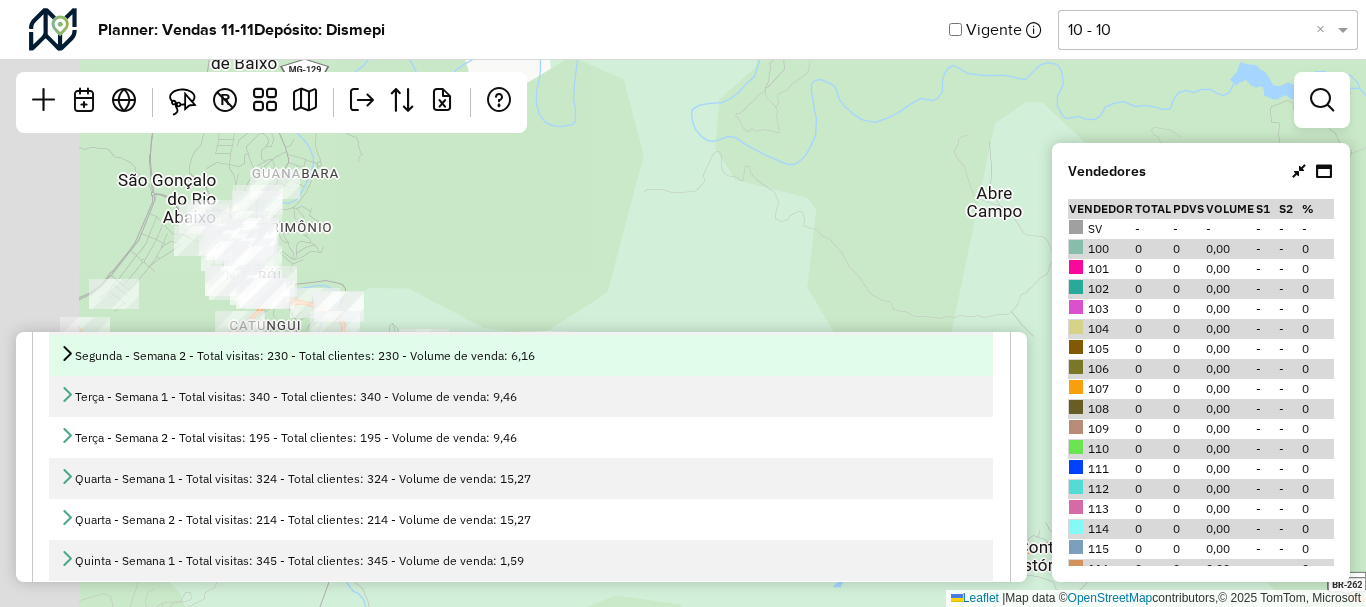 drag, startPoint x: 209, startPoint y: 299, endPoint x: 282, endPoint y: 360, distance: 95.131485 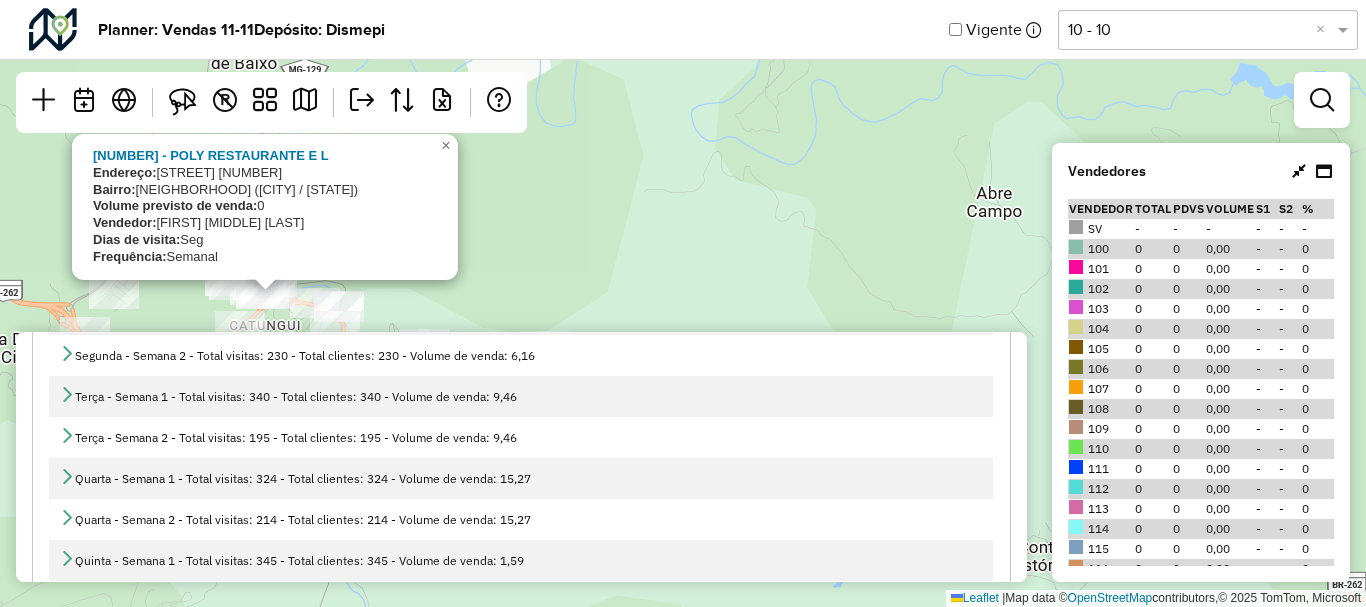click on "[NUMBER] - [BRAND]
Endereço:   [STREET] [NUMBER]
Bairro:  [NEIGHBORHOOD] ([CITY] / [STATE])
Volume previsto de venda:  0
Vendedor:  [FIRST] [MIDDLE] [LAST]
Dias de visita:  Seg
Frequência:  Semanal
×  Leaflet   |  Map data ©  OpenStreetMap  contributors,© 2025 TomTom, Microsoft" 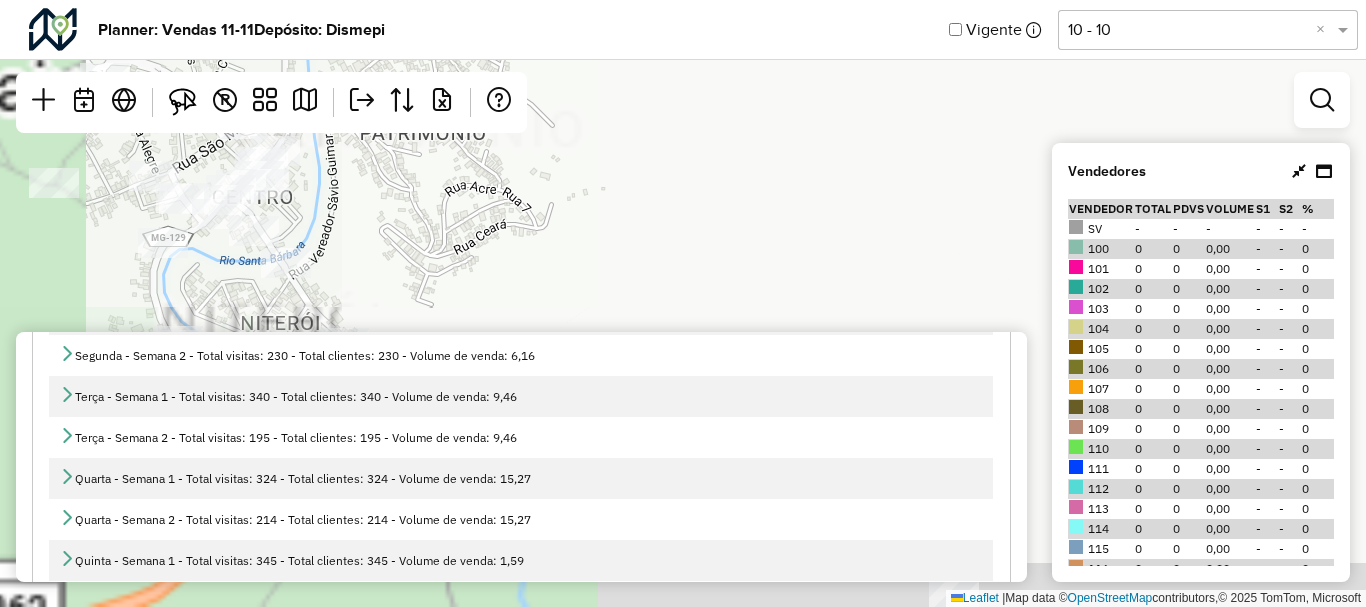 drag, startPoint x: 340, startPoint y: 202, endPoint x: 436, endPoint y: 158, distance: 105.60303 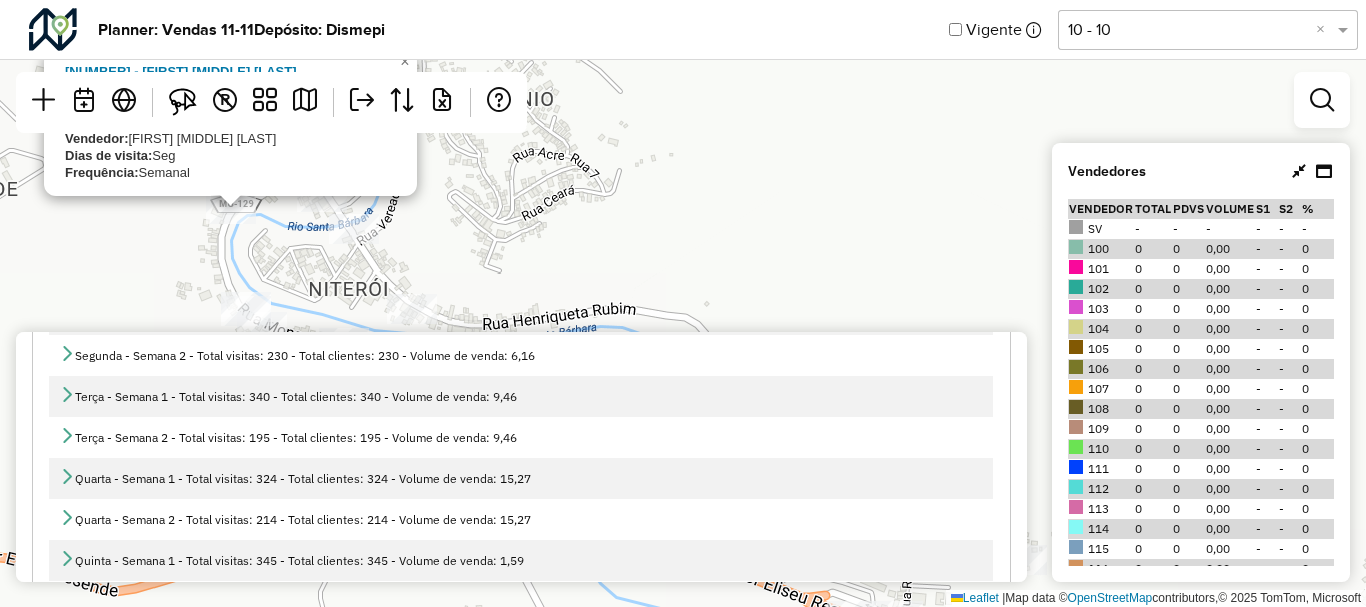 click on "[NUMBER] - [FIRST] [MIDDLE] [LAST]
Endereço:   [STREET] [NUMBER]
Bairro:  [NEIGHBORHOOD] ([CITY] / [STATE])
Volume previsto de venda:  0
Vendedor:  [FIRST] [MIDDLE] [LAST]
Dias de visita:  Seg
Frequência:  Semanal
×  Leaflet   |  Map data ©  OpenStreetMap  contributors,© 2025 TomTom, Microsoft" 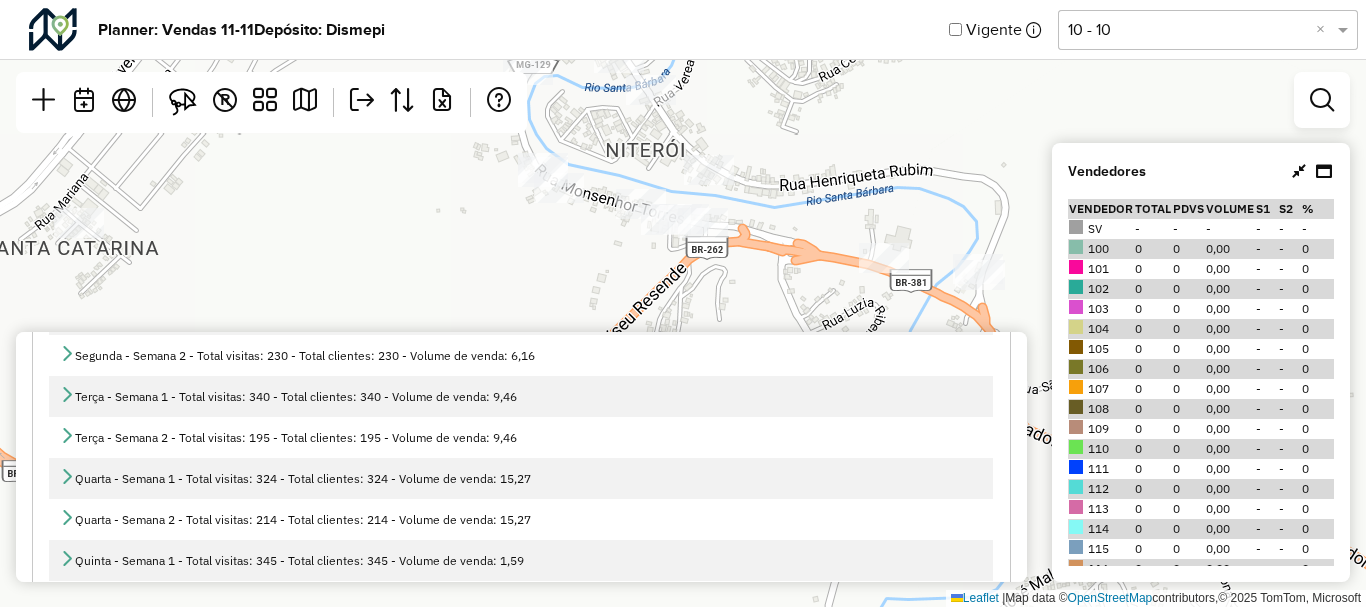drag, startPoint x: 466, startPoint y: 278, endPoint x: 777, endPoint y: 180, distance: 326.07513 